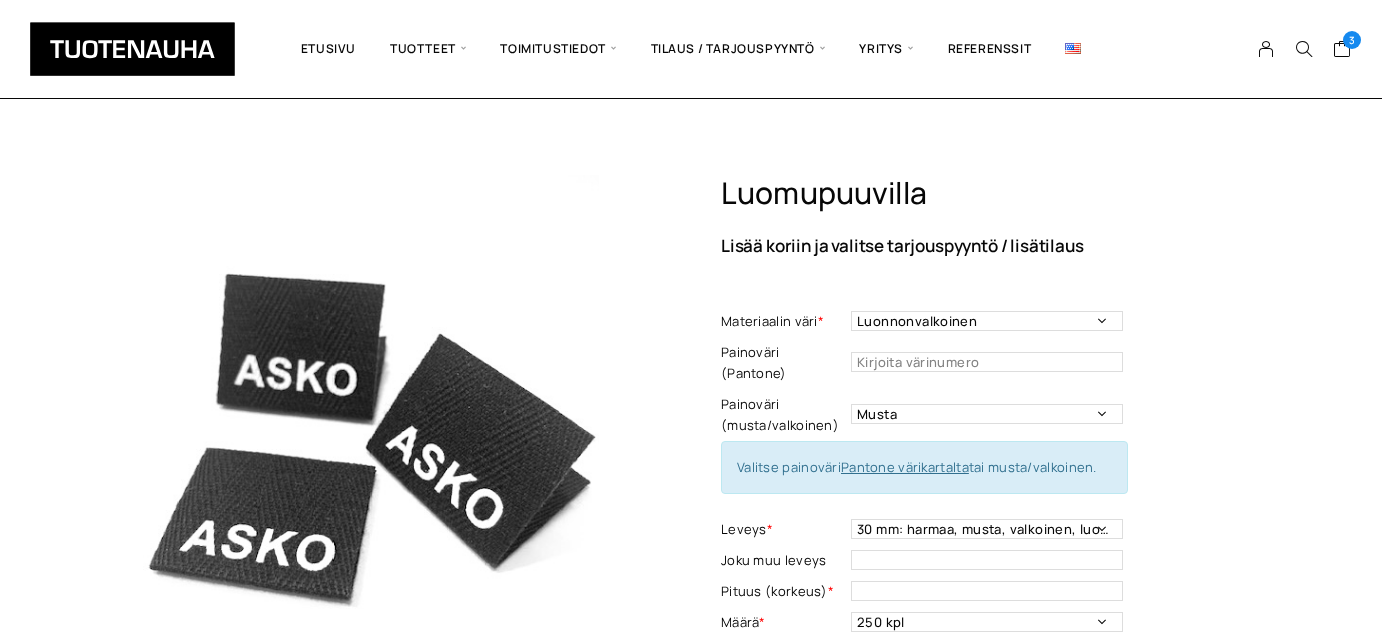 select on "Luonnonvalkoinen" 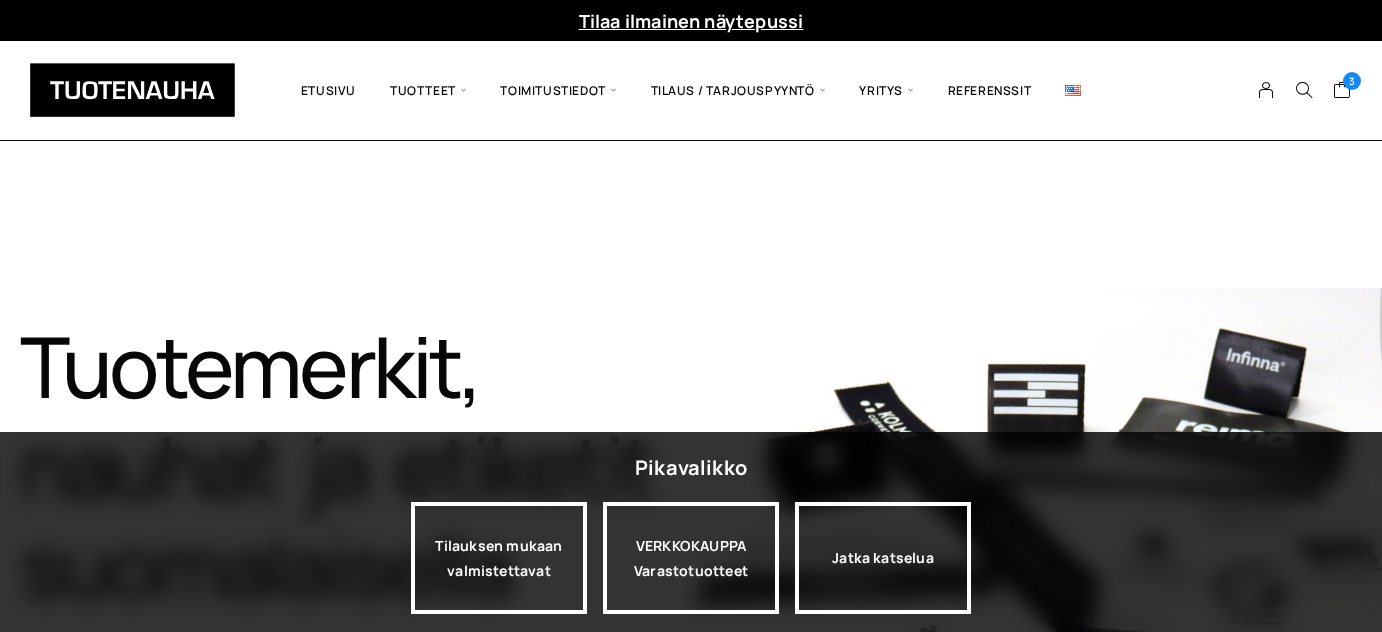 scroll, scrollTop: 0, scrollLeft: 0, axis: both 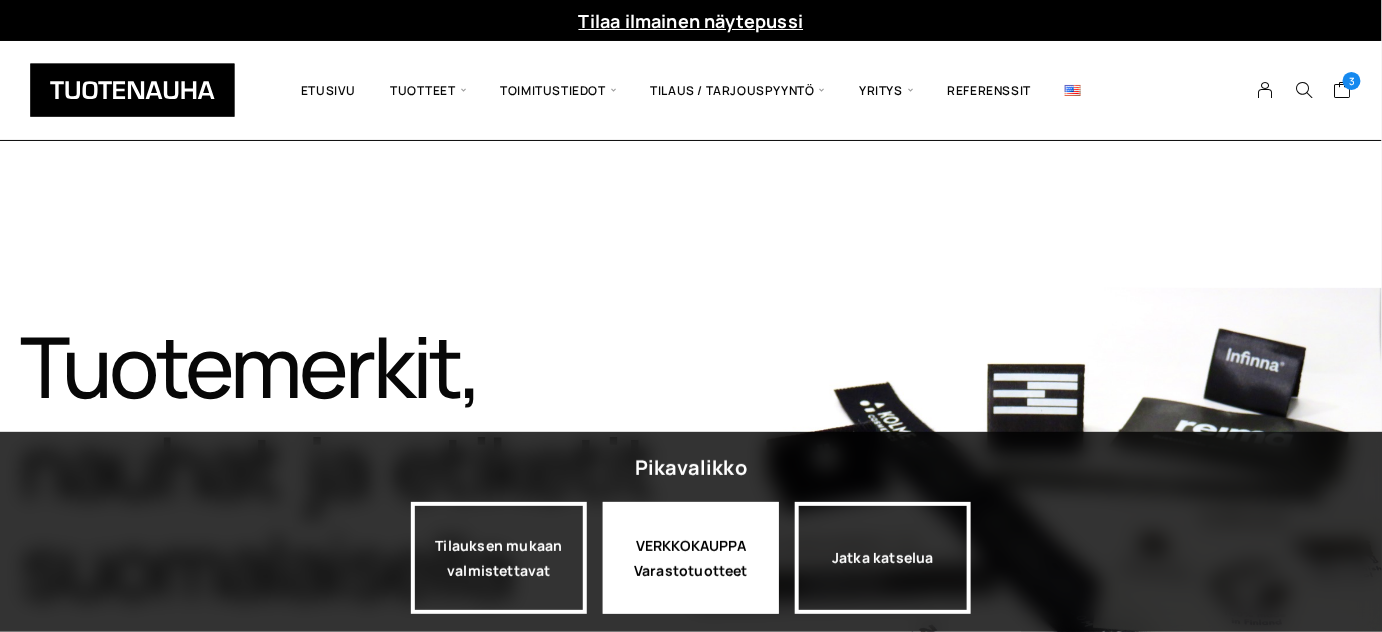 click on "VERKKOKAUPPA Varastotuotteet" at bounding box center [691, 558] 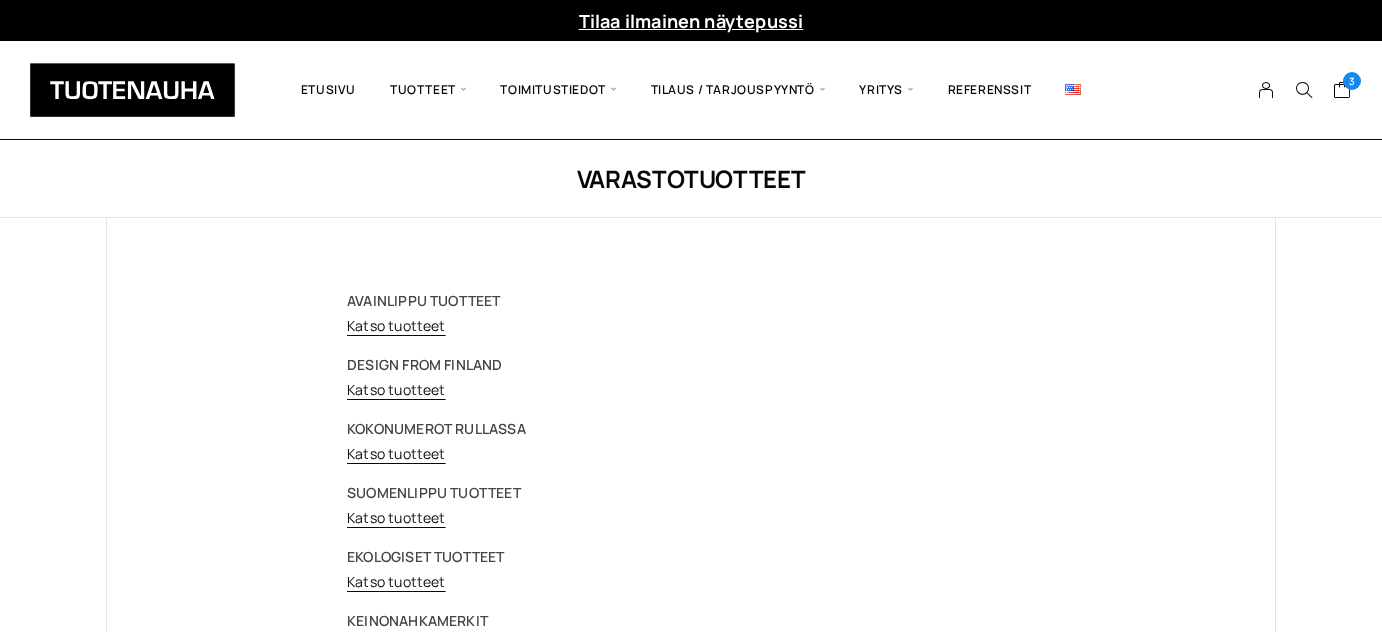 scroll, scrollTop: 0, scrollLeft: 0, axis: both 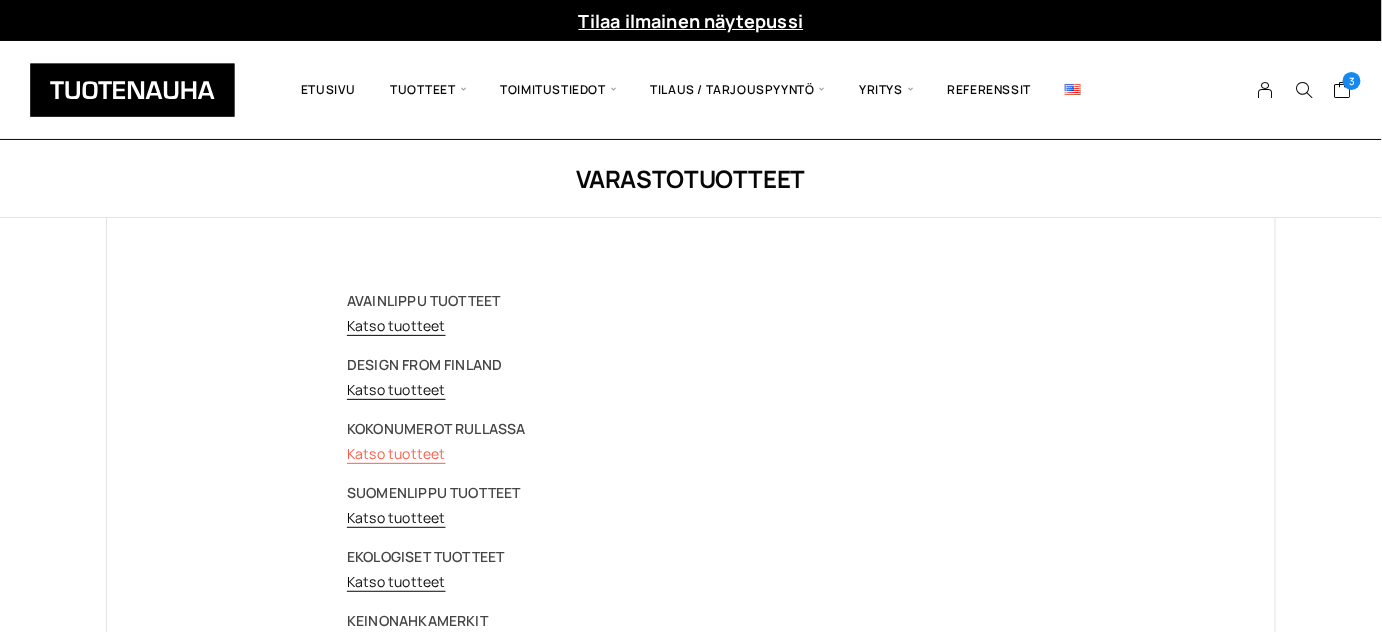 click on "Katso tuotteet" at bounding box center (396, 453) 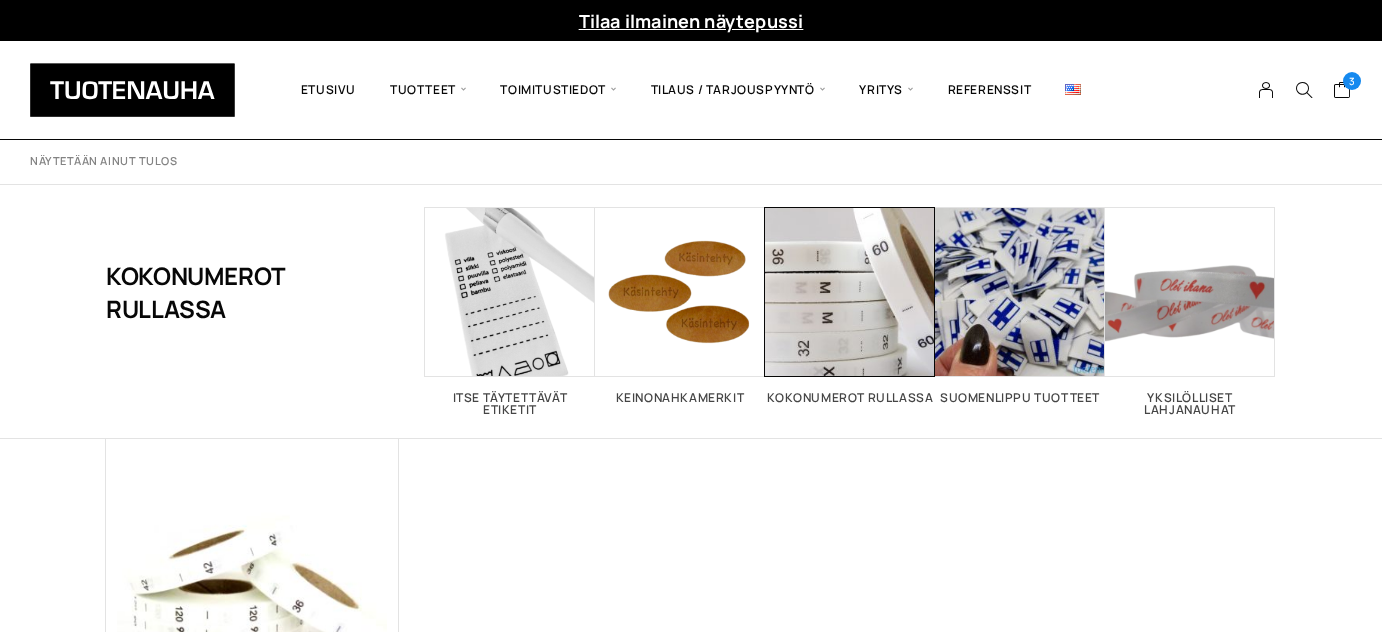 scroll, scrollTop: 0, scrollLeft: 0, axis: both 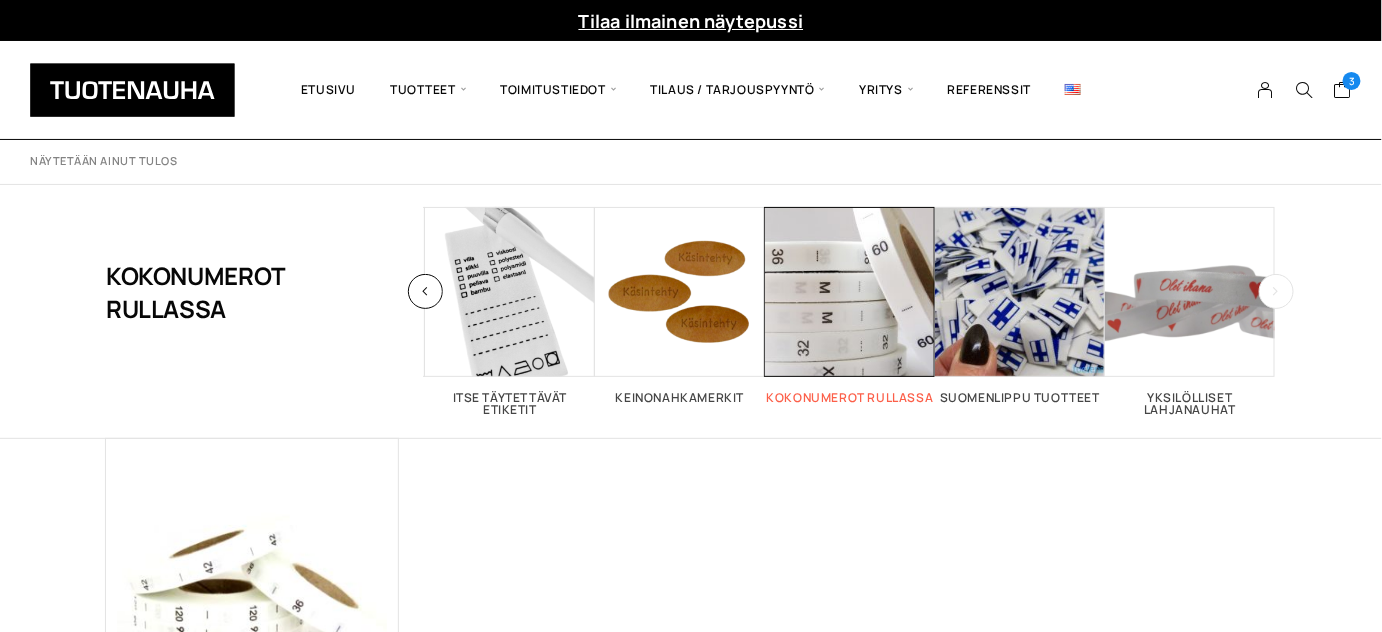 click at bounding box center (850, 292) 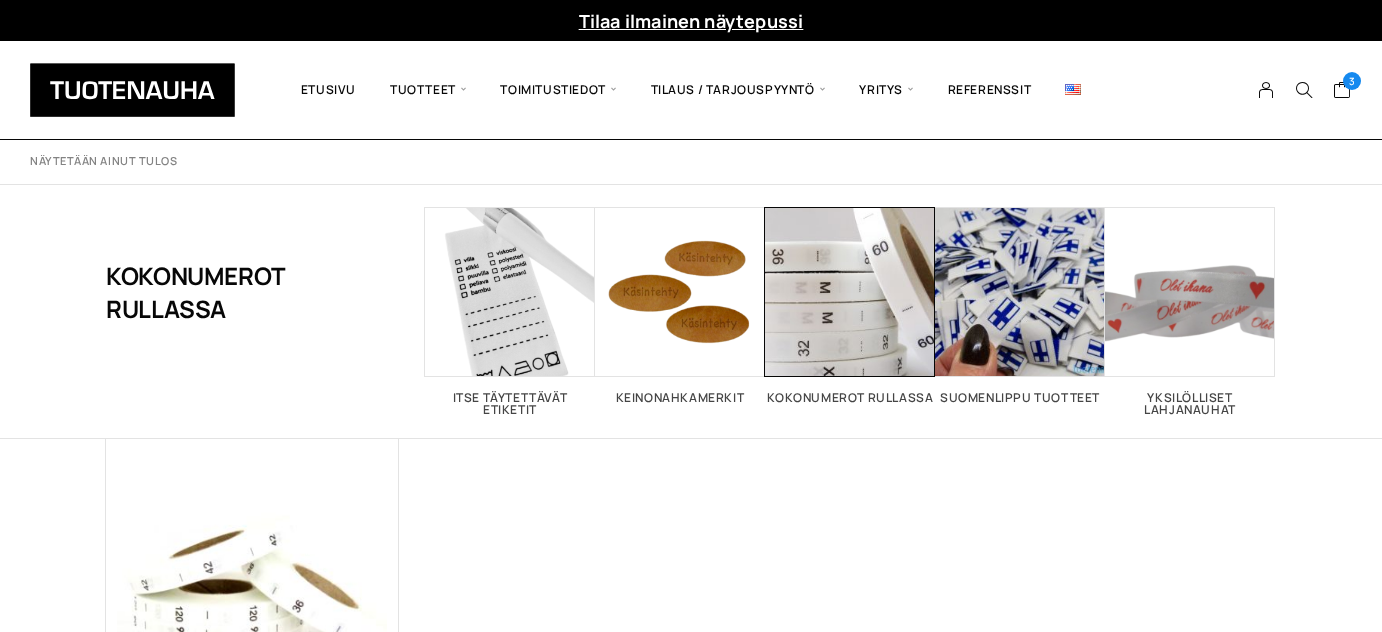 scroll, scrollTop: 0, scrollLeft: 0, axis: both 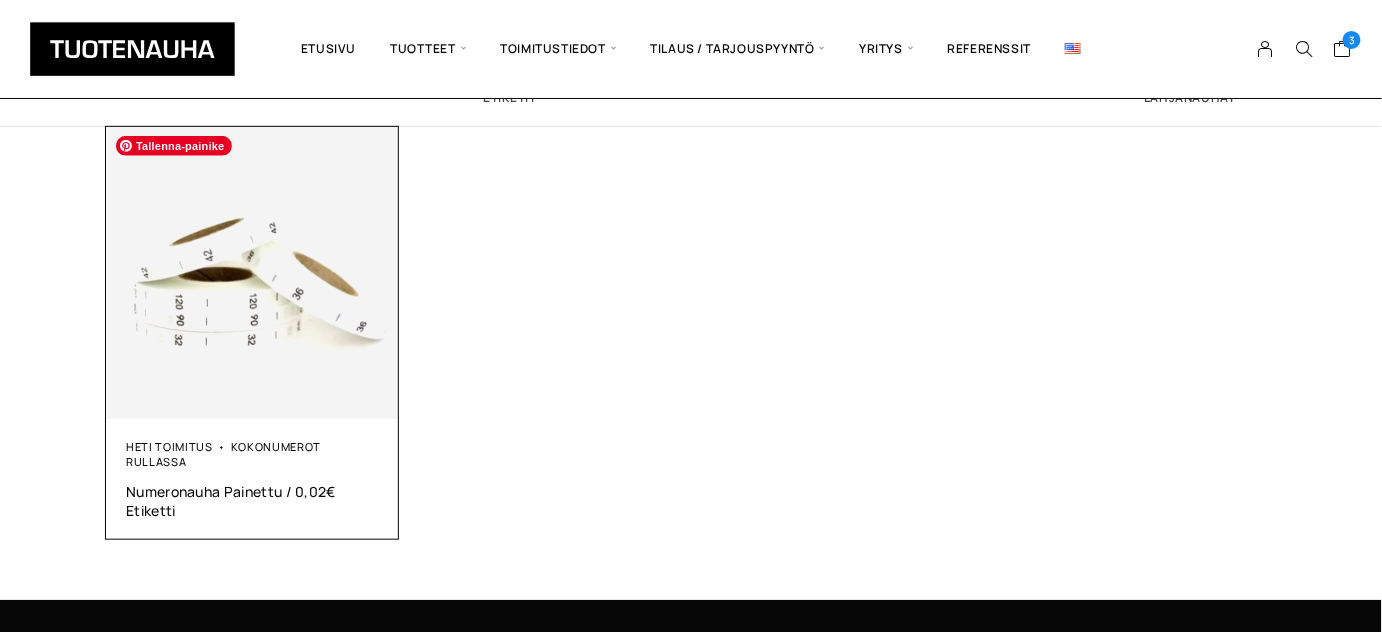 click at bounding box center (252, 273) 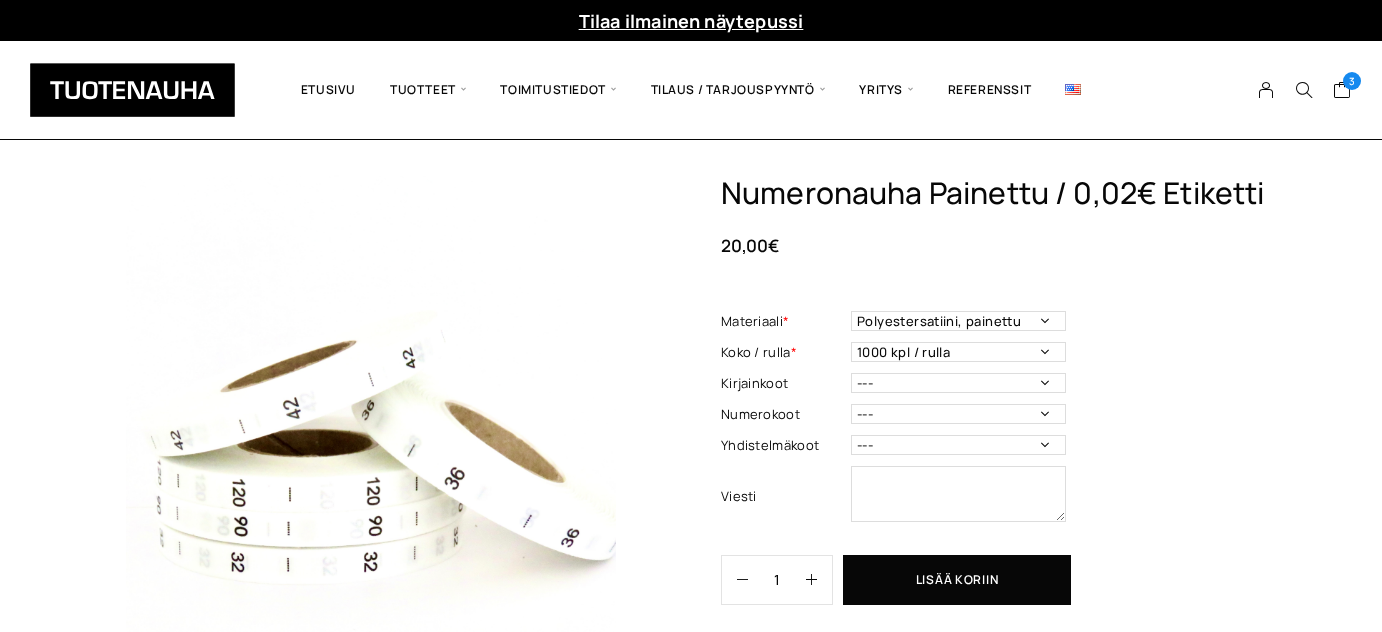 scroll, scrollTop: 0, scrollLeft: 0, axis: both 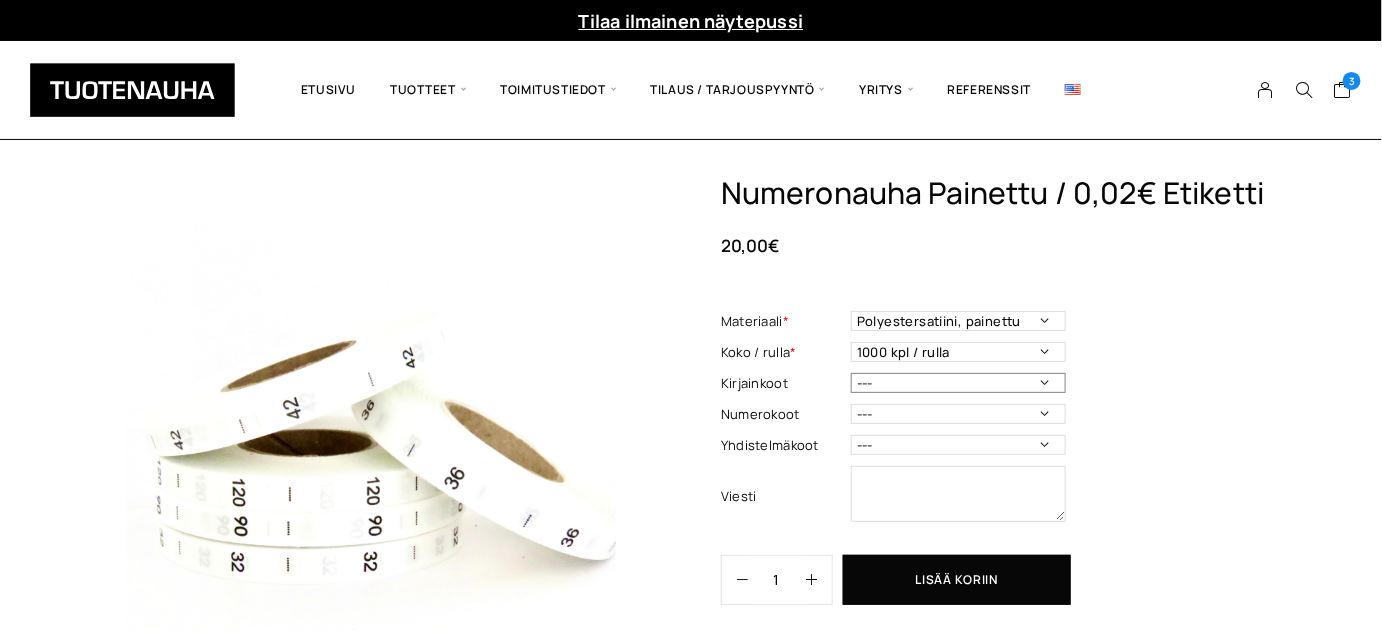 click on "--- 3XS 2XS XS S M L XL 2XL 3XL 4XL 5XL 6XL 7XL ONE SIZE" at bounding box center (958, 383) 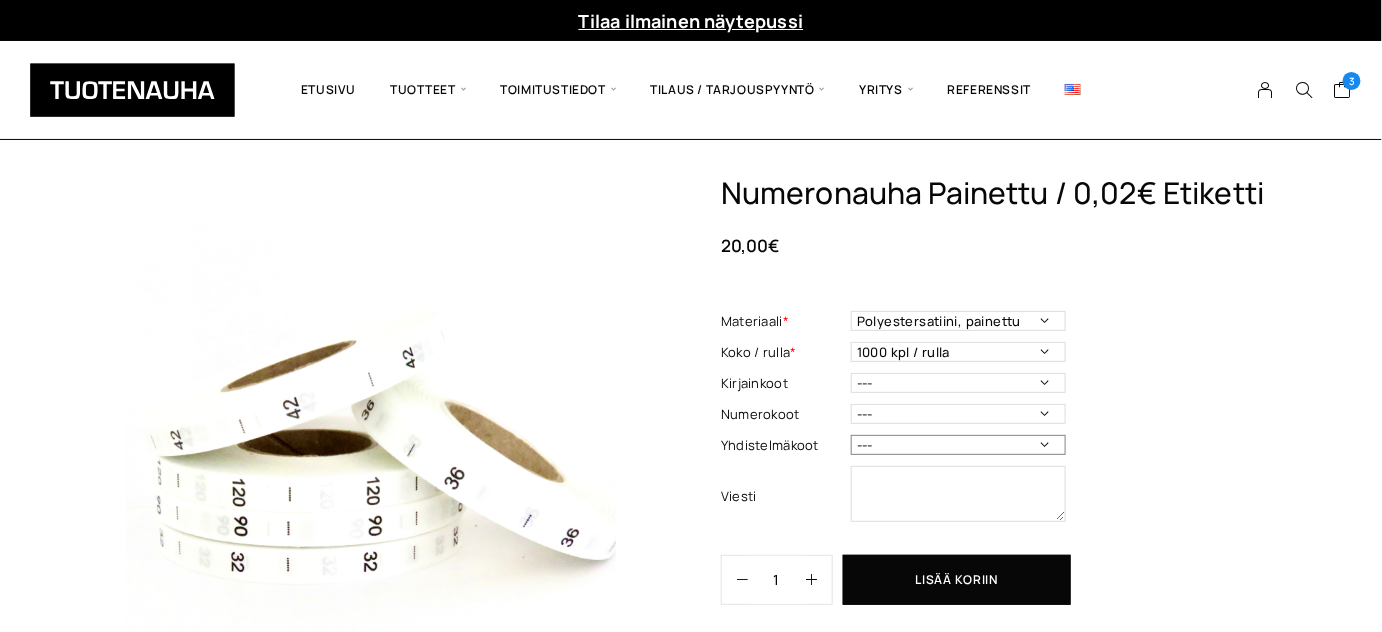 click on "--- 50/56 62/68 68/74 74/80 86/92 98/104 110/116 122/128 134/140 146/152 158/164 170/176 XS/S M/L XL/XXL" at bounding box center (958, 445) 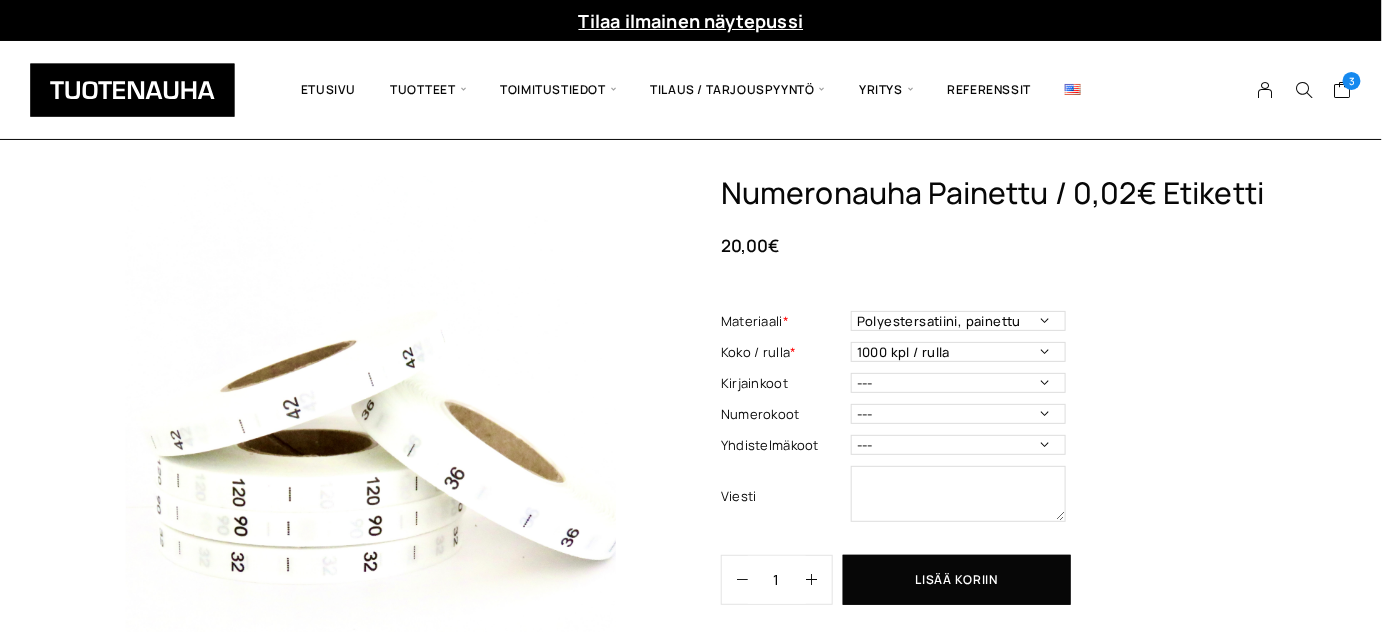 click on "Numeronauha Painettu / 0,02€ Etiketti 20,00  €
Materiaali  * Polyestersatiini, painettu Materiaali - Pakollinen tieto Koko / rulla  * 1000 kpl / rulla Koko - Pakollinen tieto Kirjainkoot --- 3XS 2XS XS S M L XL 2XL 3XL 4XL 5XL 6XL 7XL ONE SIZE Numerokoot --- 32 34 36 38 40 42 44 46 48 50 52 54 56 58 60 70 80 90 100 110 120 130 140 150 160 170 Yhdistelmäkoot --- 50/56 62/68 68/74 74/80 86/92 98/104 110/116 122/128 134/140 146/152 158/164 170/176 XS/S M/L XL/XXL Viesti This field can't be Empty
Numeronauha Painettu / 0,02€ Etiketti määrä
1
Lisää koriin
Osastot:  Heti toimitus ,  Kokonumerot rullassa" at bounding box center (998, 424) 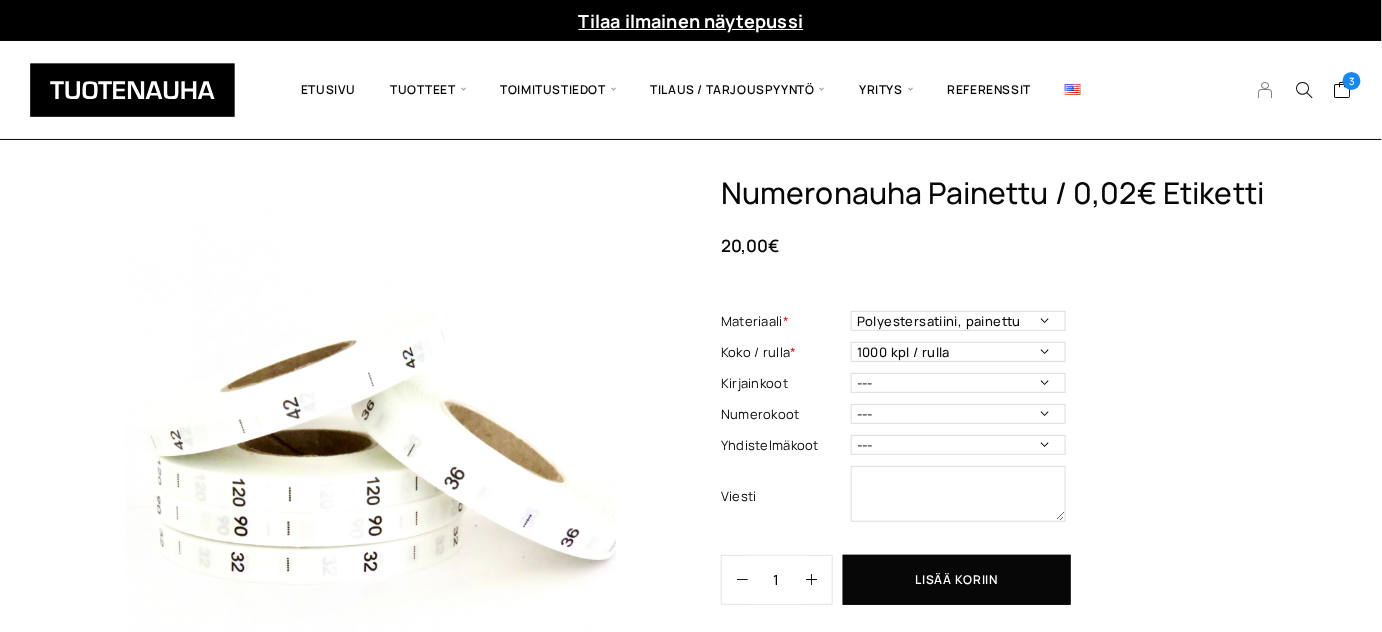 click at bounding box center [1266, 90] 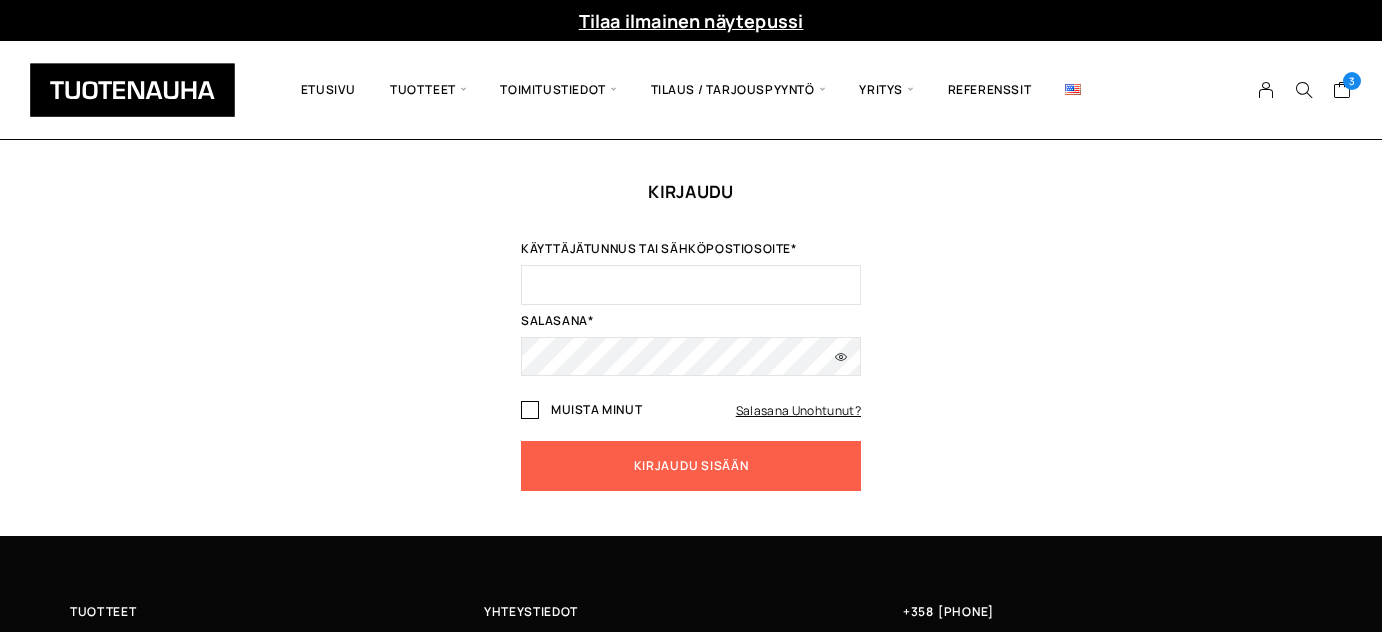 scroll, scrollTop: 0, scrollLeft: 0, axis: both 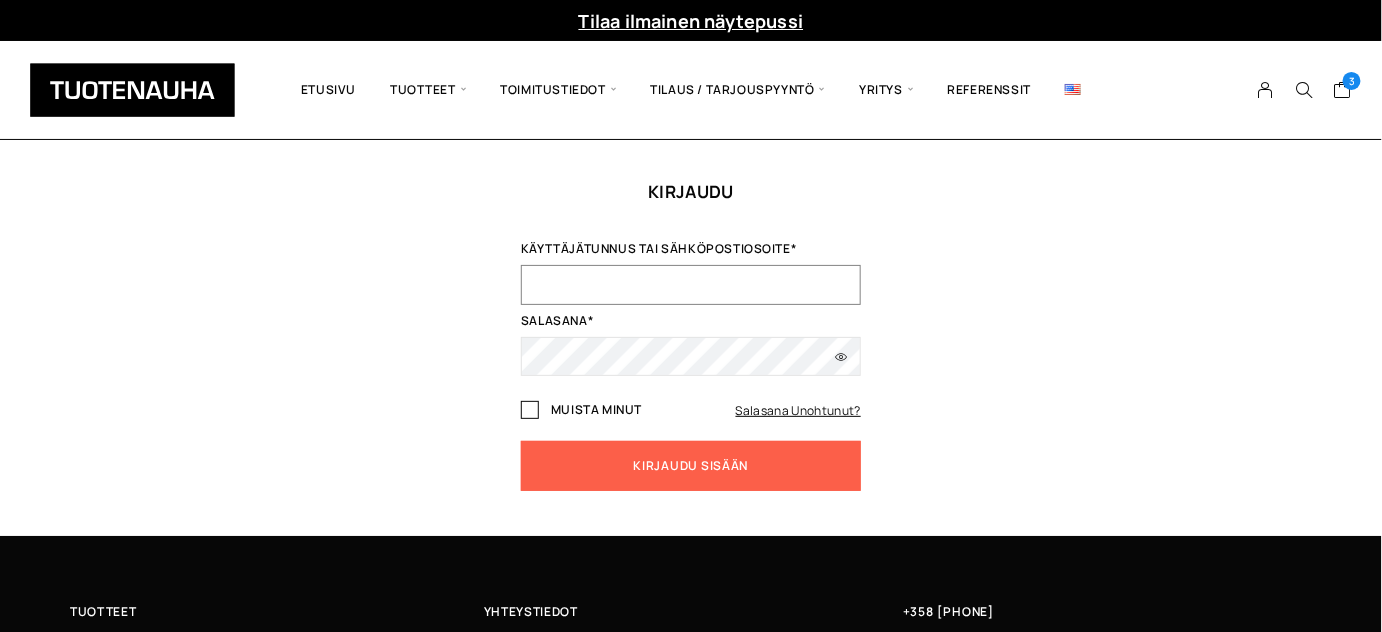 click on "Käyttäjätunnus tai sähköpostiosoite  *" at bounding box center (691, 285) 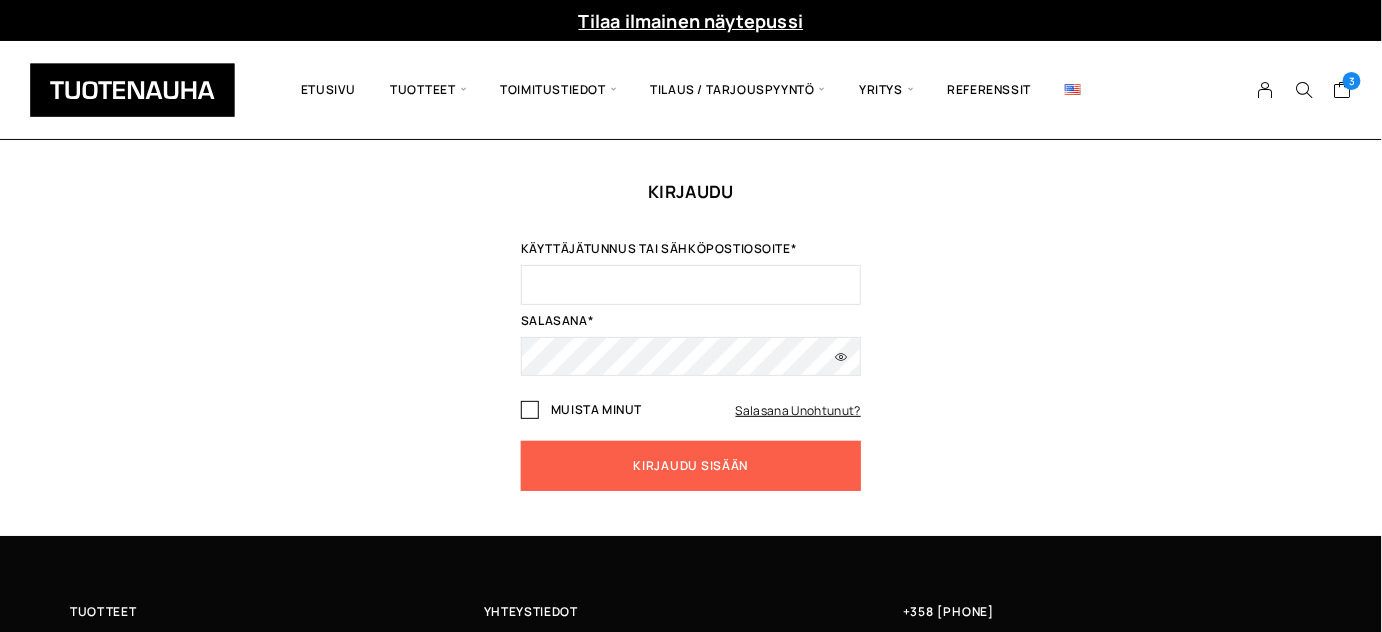 click on "Kirjaudu
Käyttäjätunnus tai sähköpostiosoite  *
Salasana  *
Muista minut
Salasana unohtunut?
Kirjaudu sisään" at bounding box center (691, 338) 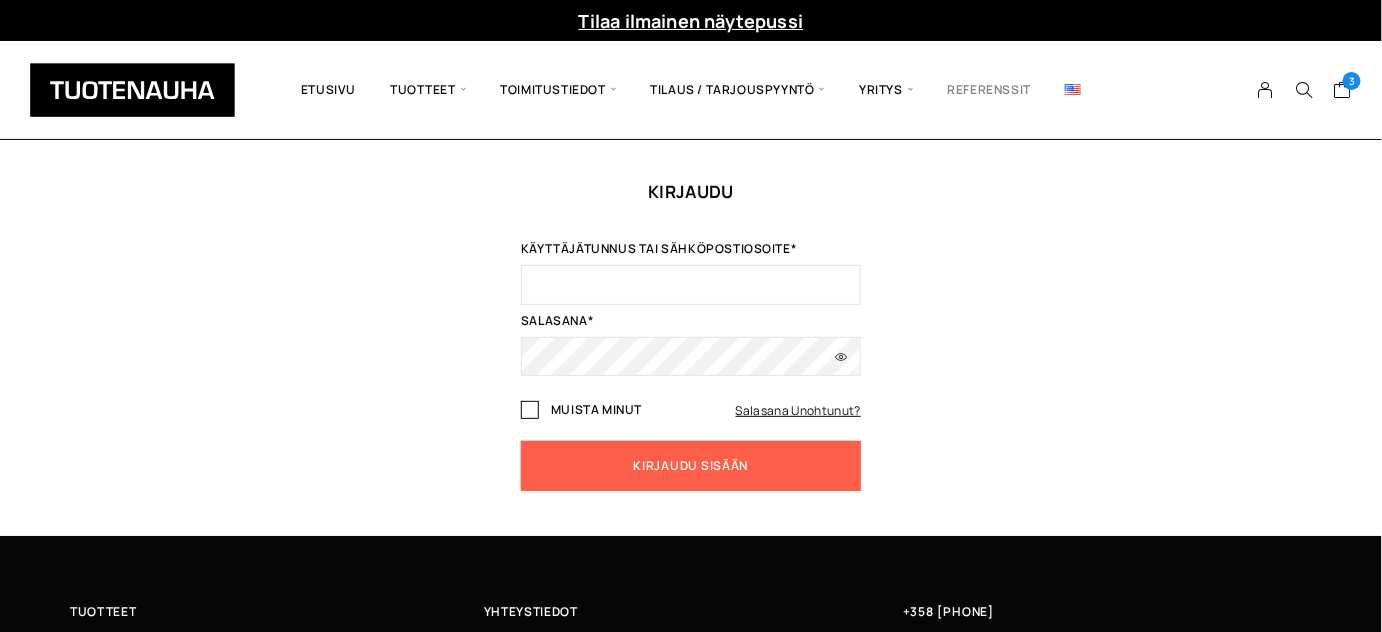 click on "Referenssit" at bounding box center (990, 90) 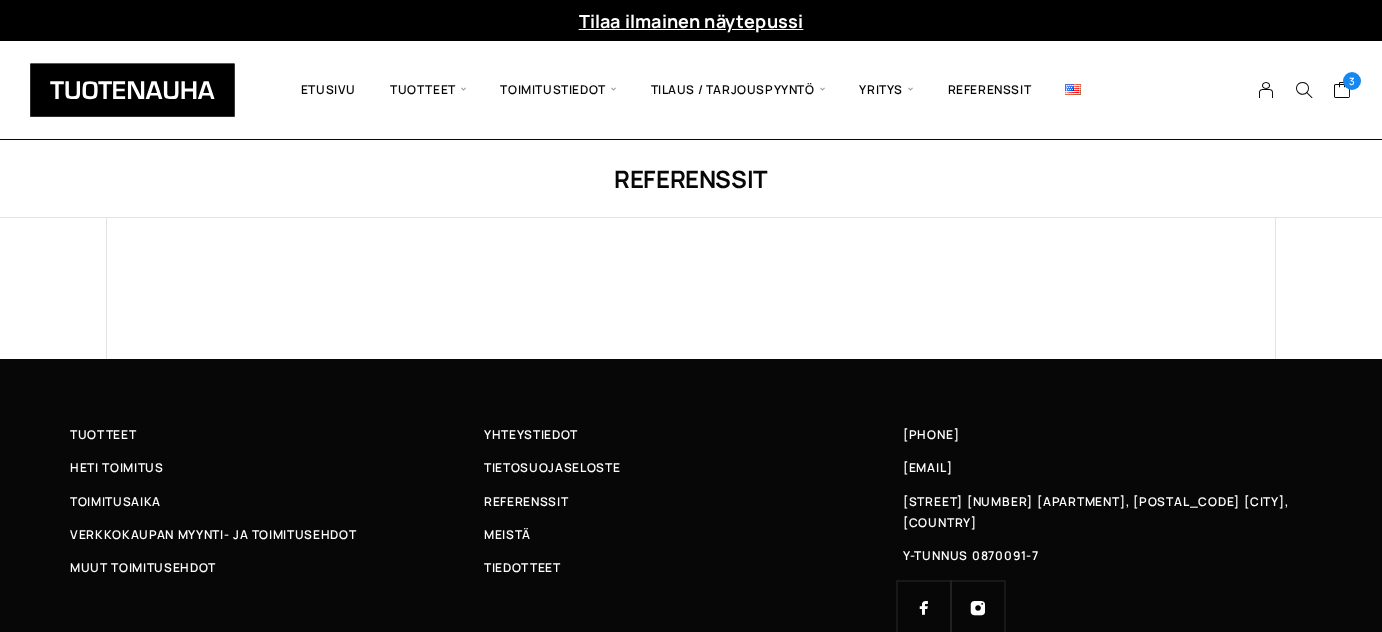 scroll, scrollTop: 0, scrollLeft: 0, axis: both 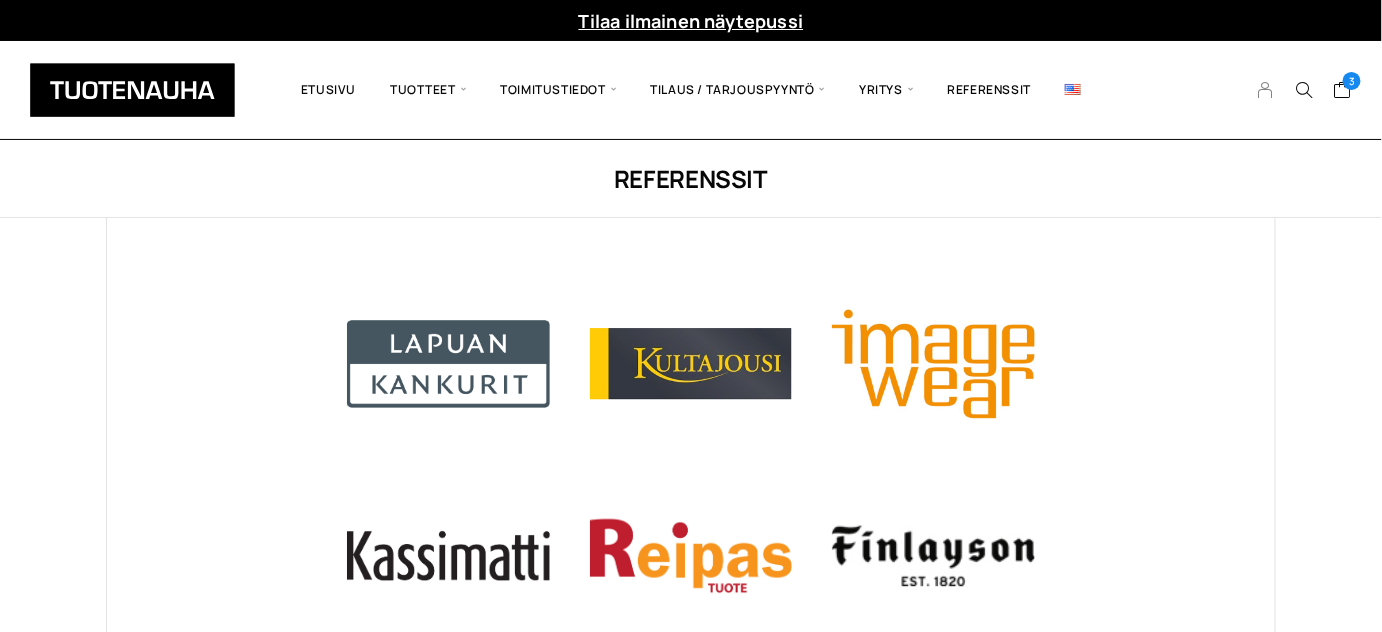 click at bounding box center (1266, 90) 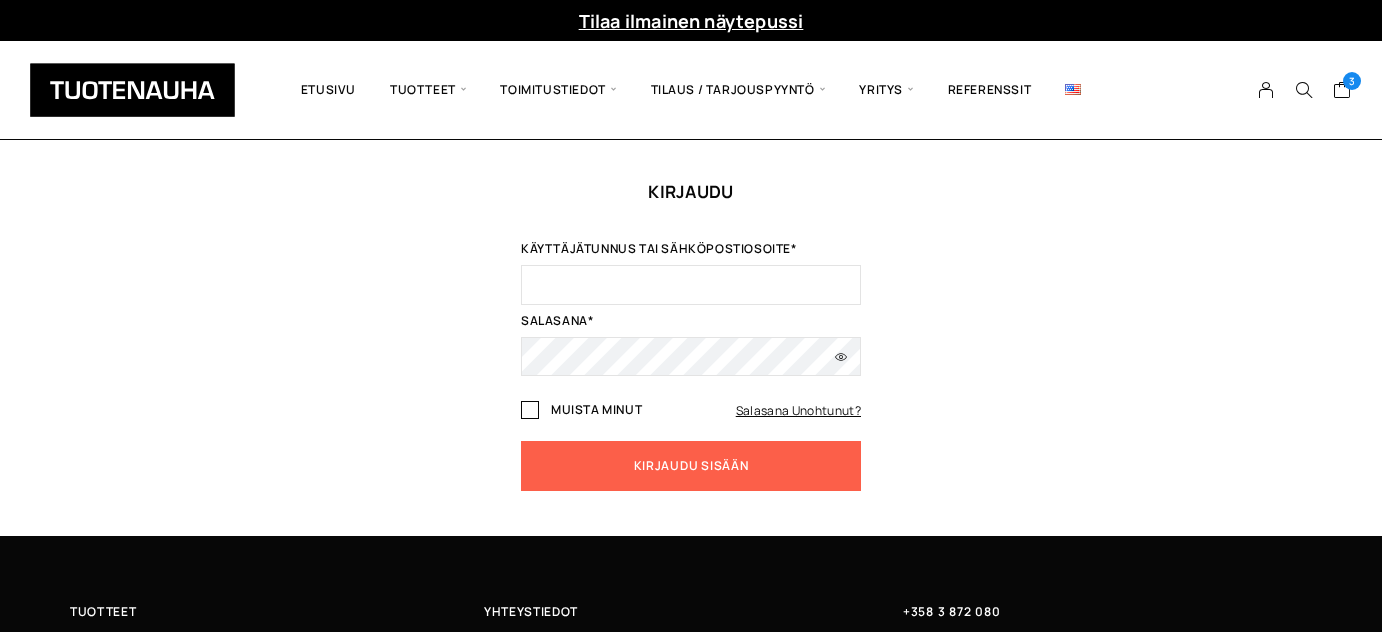 scroll, scrollTop: 0, scrollLeft: 0, axis: both 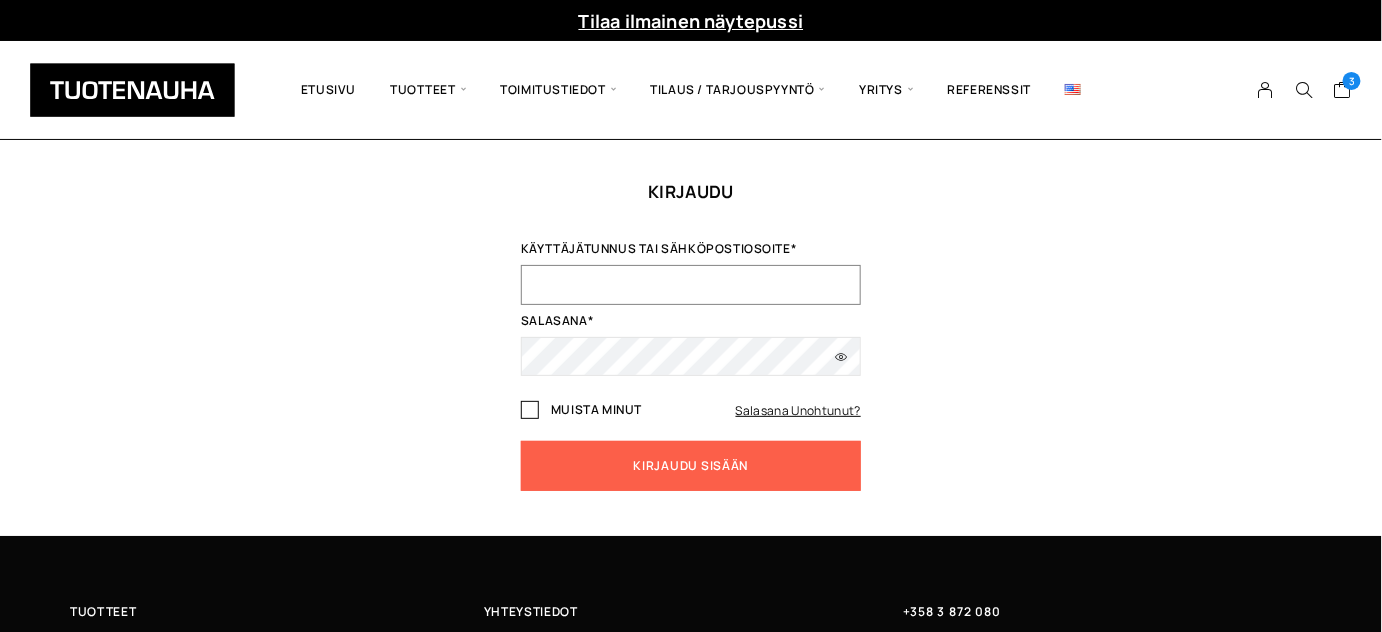 click on "Käyttäjätunnus tai sähköpostiosoite  *" at bounding box center (691, 285) 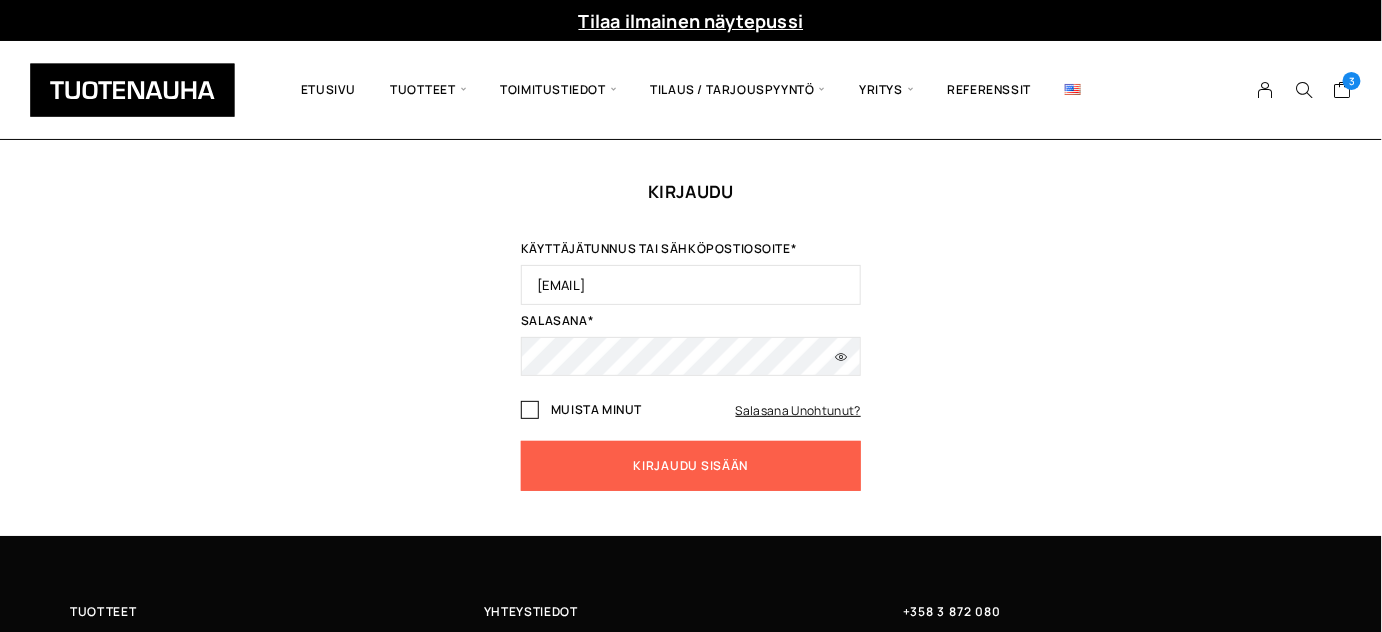 click on "Kirjaudu
Käyttäjätunnus tai sähköpostiosoite  *
marikorpinen@gmail.com
Salasana  *
Muista minut
Salasana unohtunut?
Kirjaudu sisään" at bounding box center [691, 338] 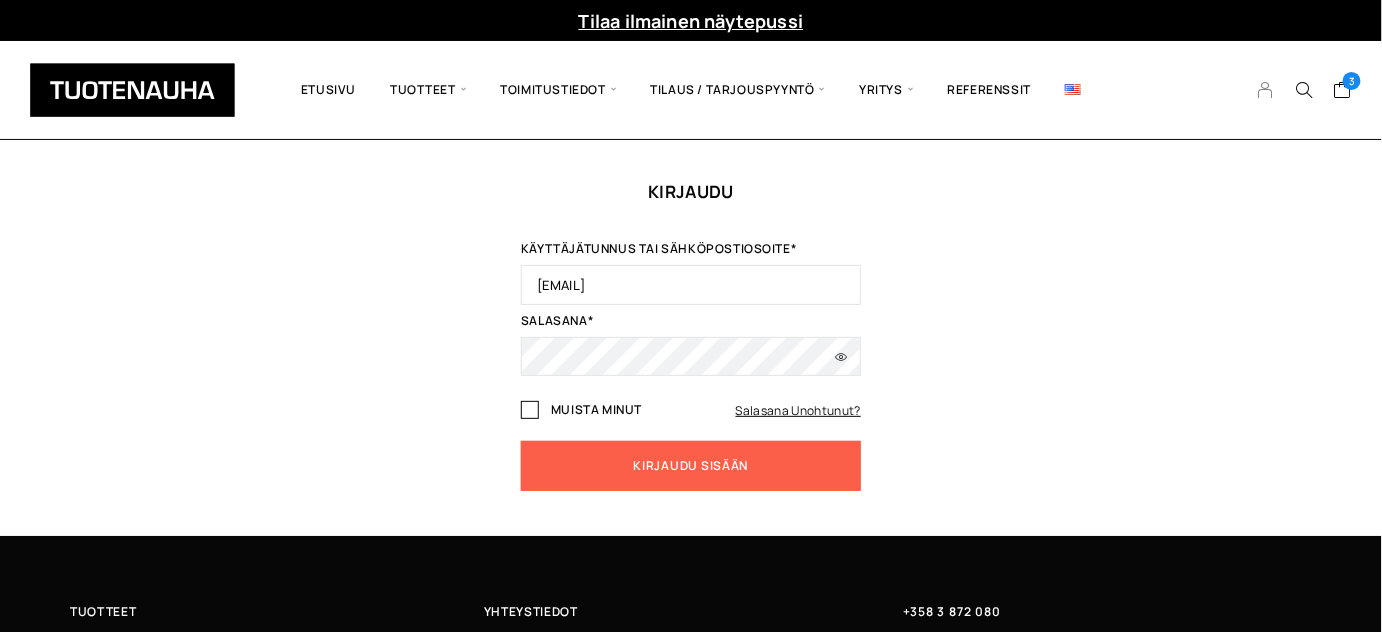 click at bounding box center [1266, 90] 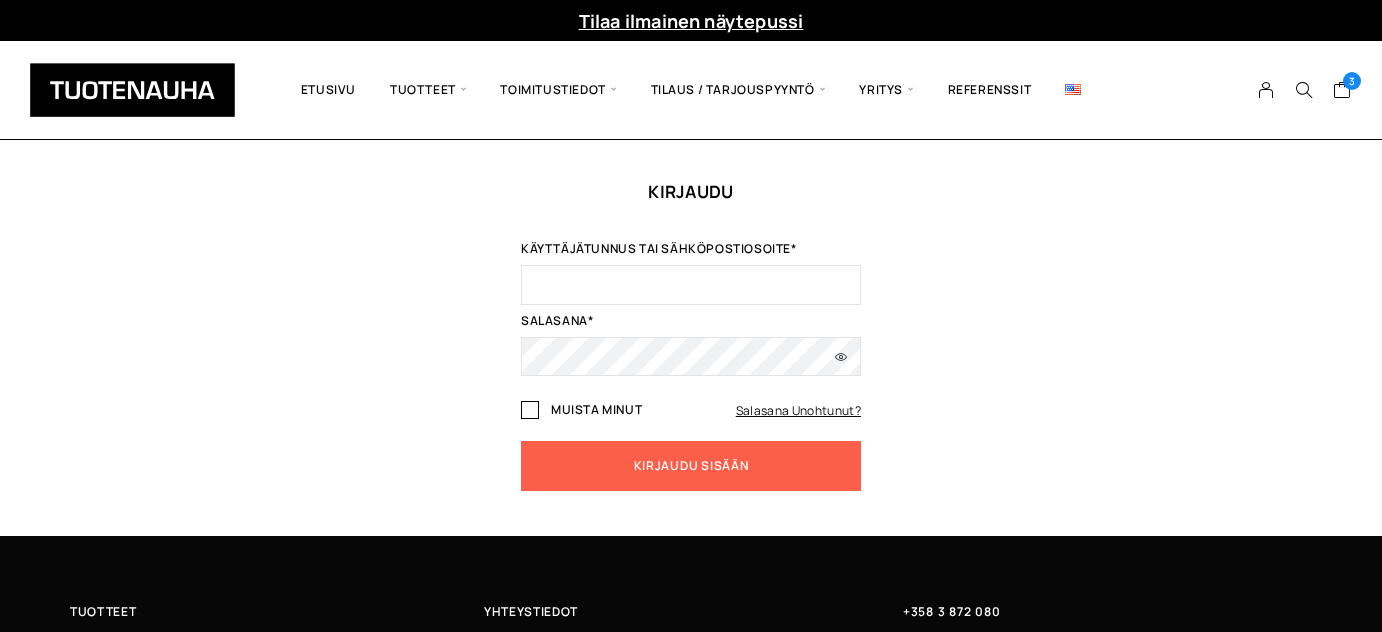 scroll, scrollTop: 0, scrollLeft: 0, axis: both 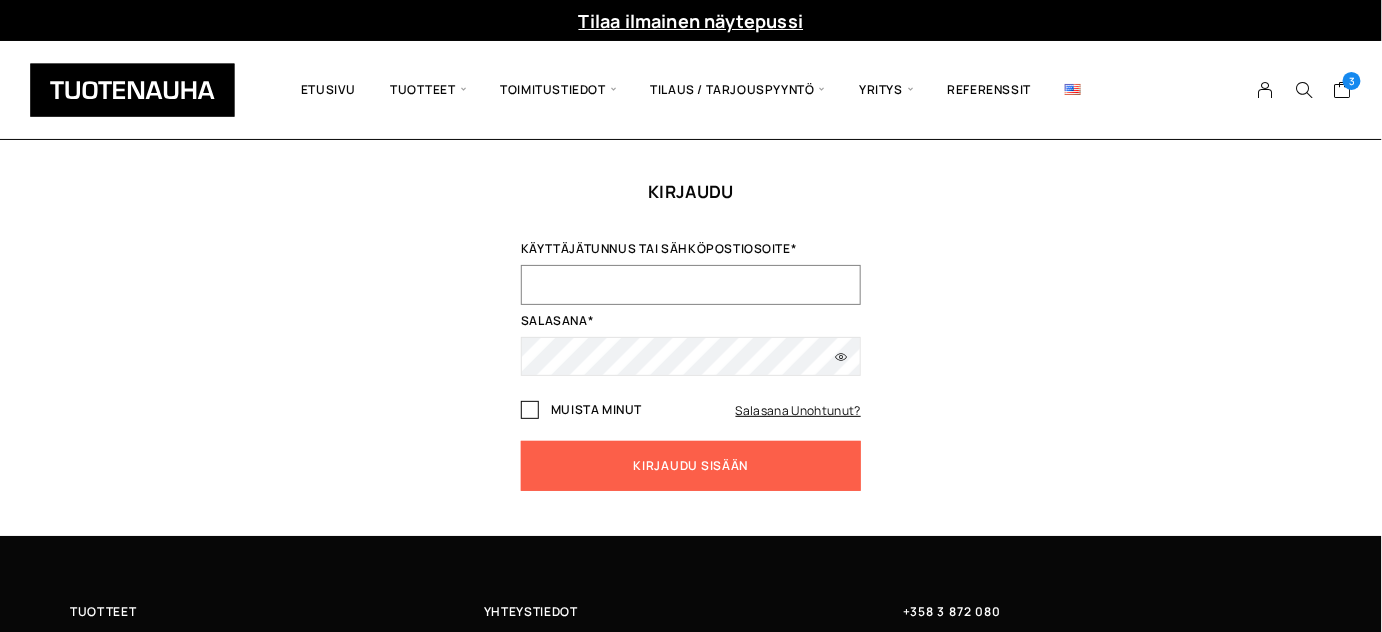 drag, startPoint x: 804, startPoint y: 277, endPoint x: 714, endPoint y: 274, distance: 90.04999 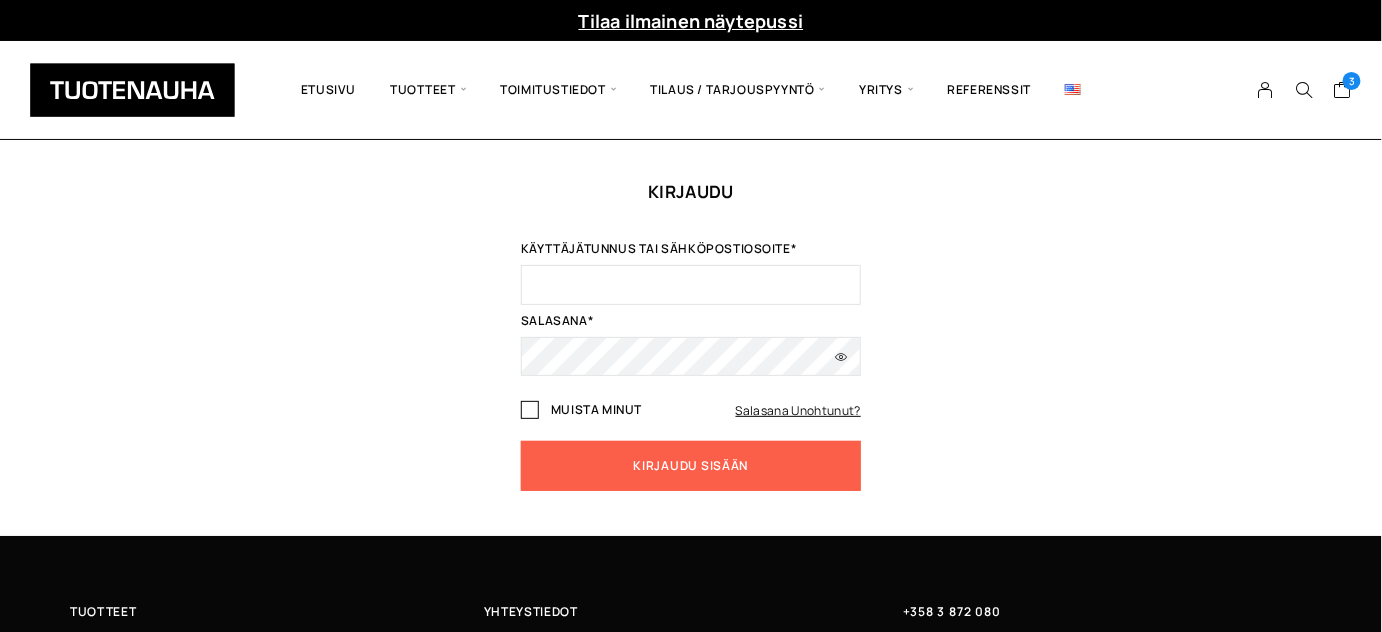 click on "Kirjaudu
Käyttäjätunnus tai sähköpostiosoite  *
Salasana  *
Muista minut
Salasana unohtunut?
Kirjaudu sisään" at bounding box center (691, 338) 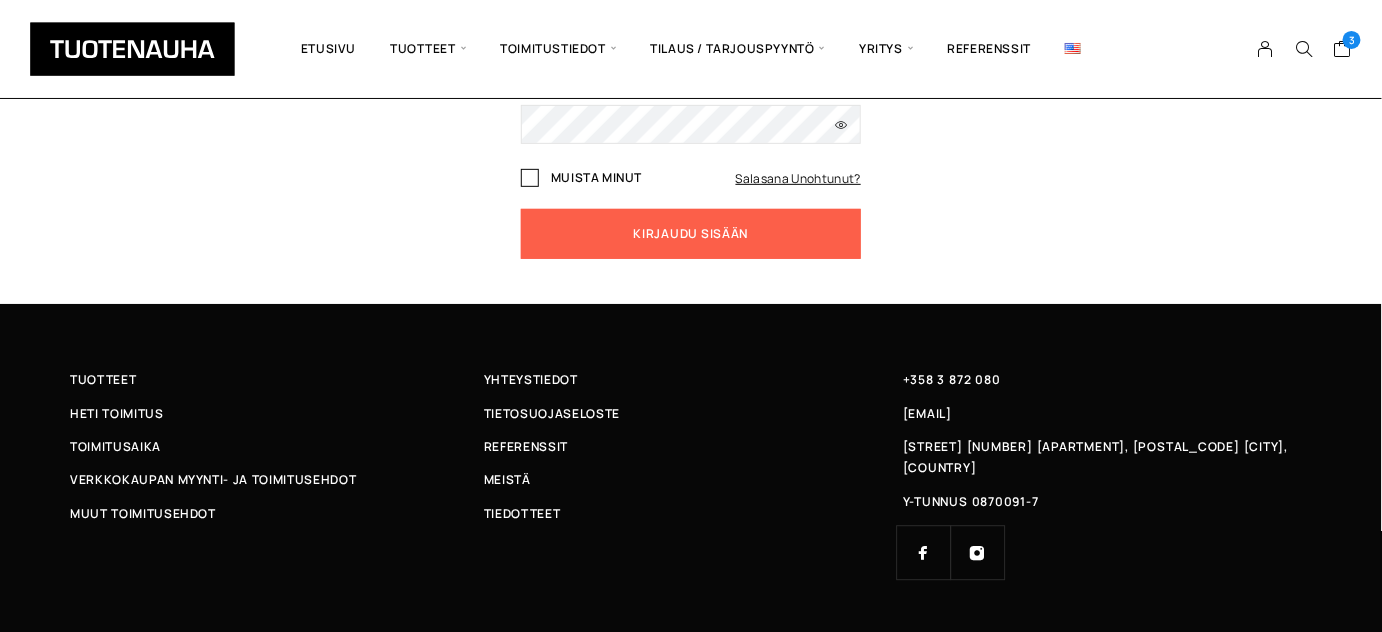 scroll, scrollTop: 253, scrollLeft: 0, axis: vertical 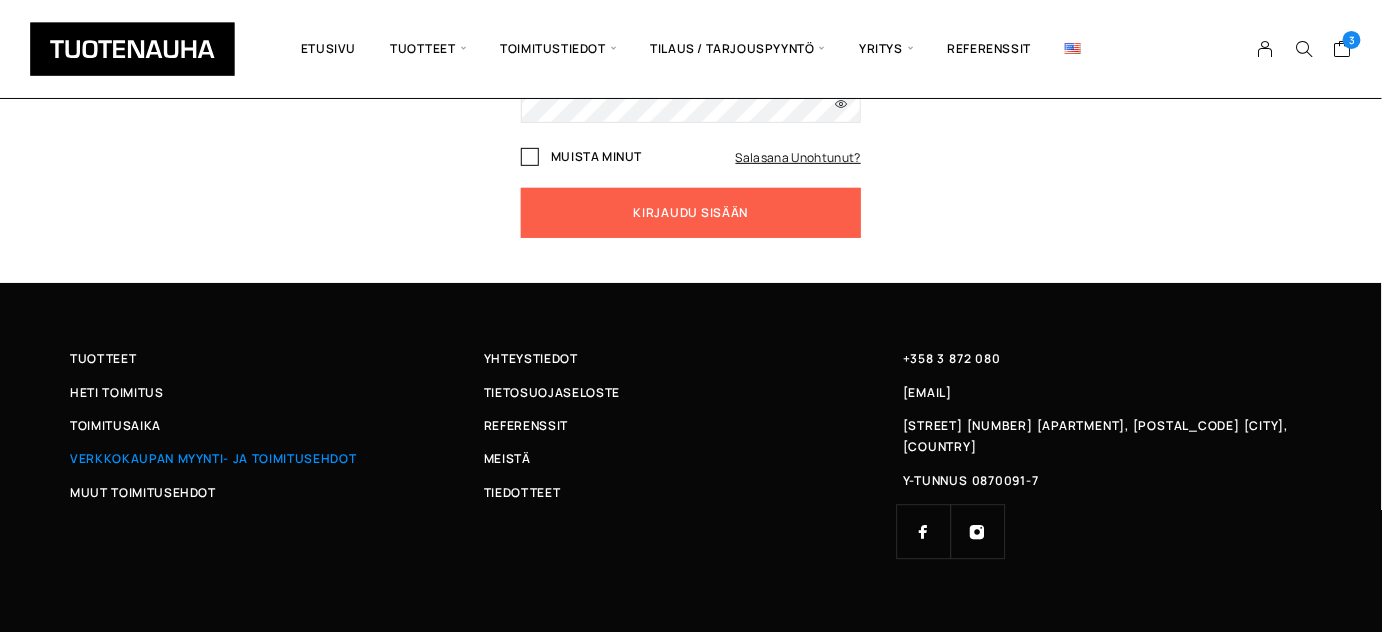 click on "Verkkokaupan myynti- ja toimitusehdot" at bounding box center [213, 458] 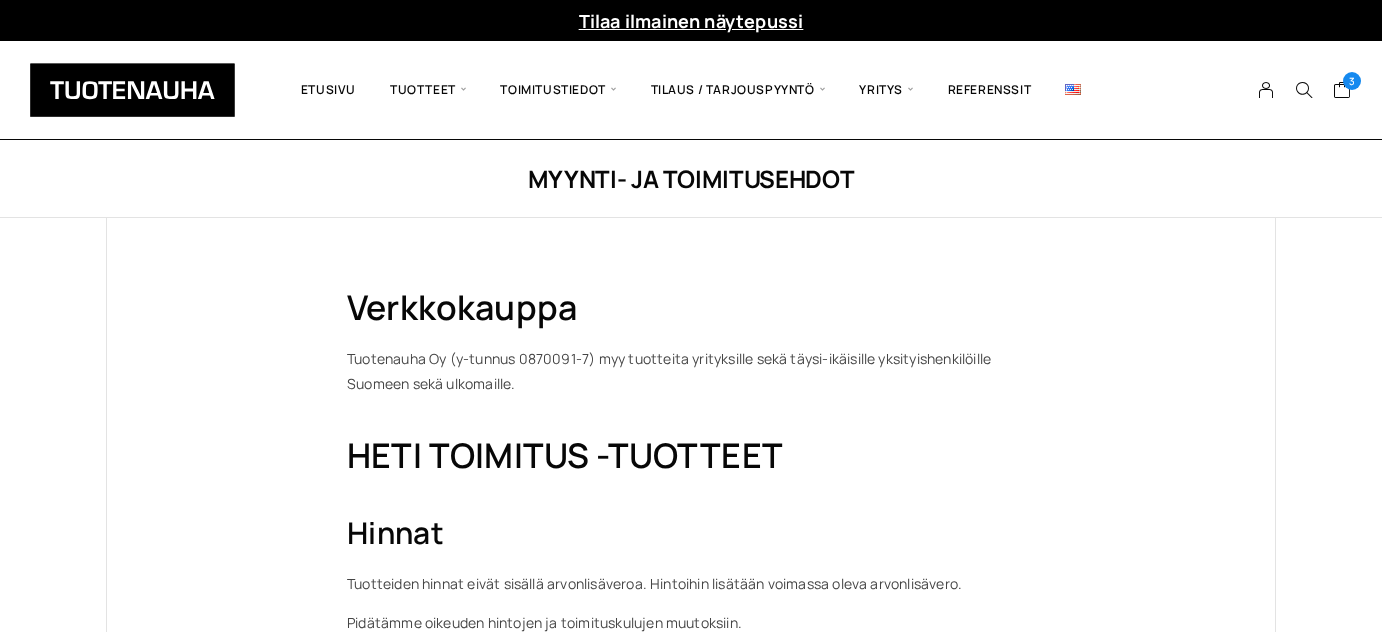 scroll, scrollTop: 0, scrollLeft: 0, axis: both 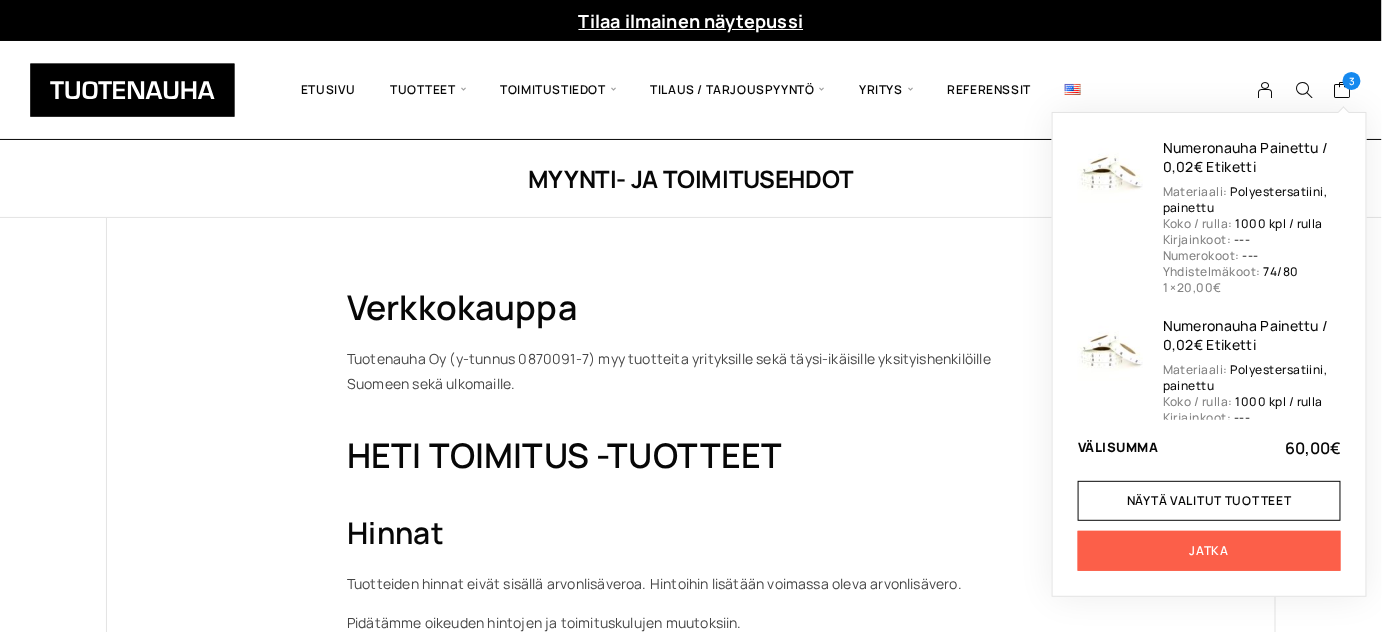 click on "Jatka" at bounding box center [1209, 551] 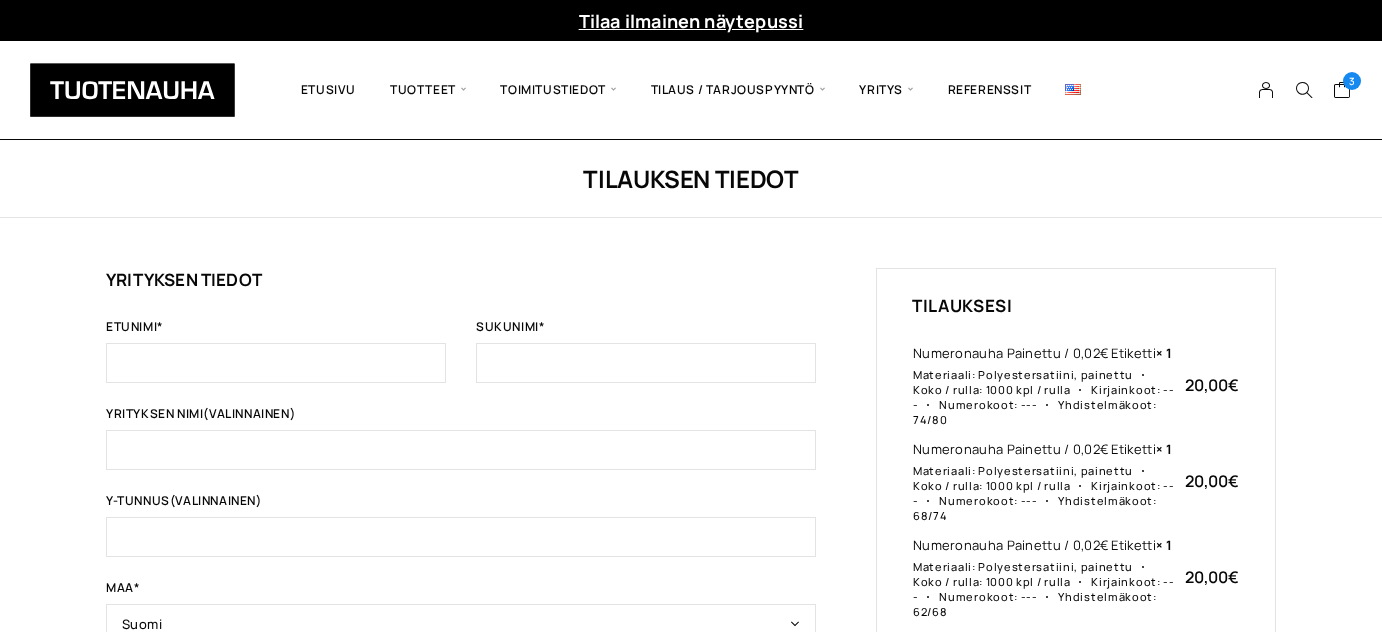 scroll, scrollTop: 0, scrollLeft: 0, axis: both 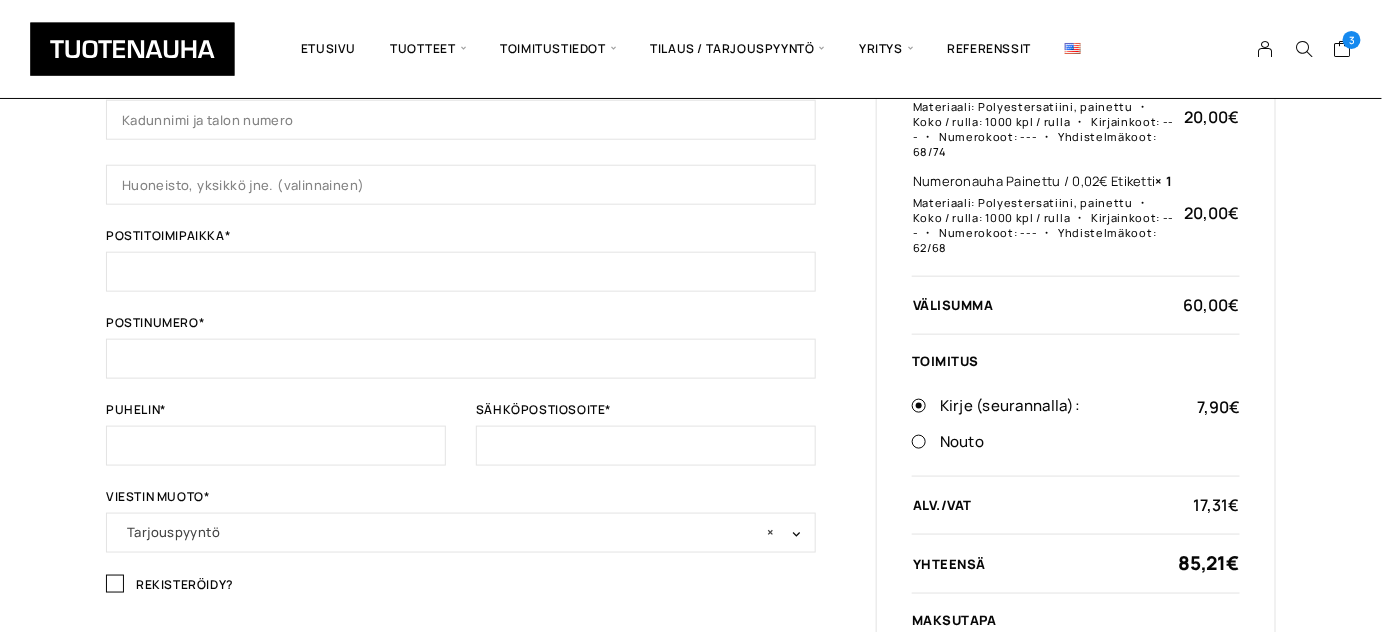 click on "Nouto" at bounding box center [919, 442] 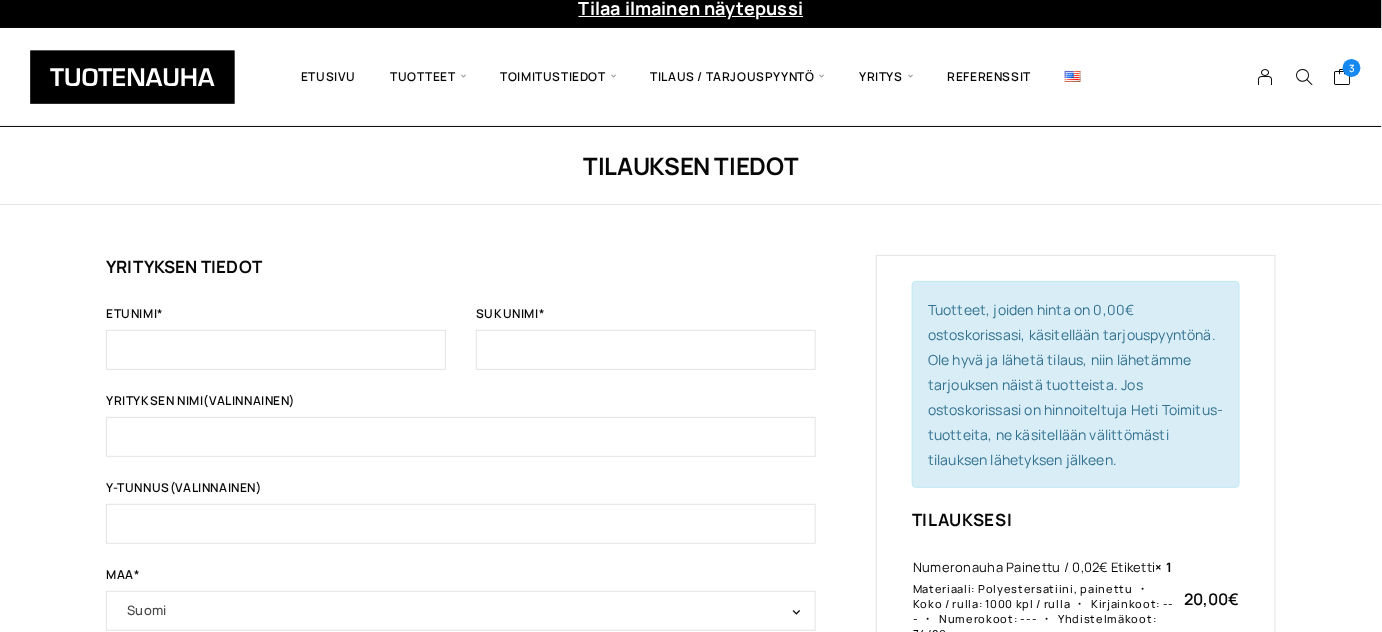 scroll, scrollTop: 0, scrollLeft: 0, axis: both 